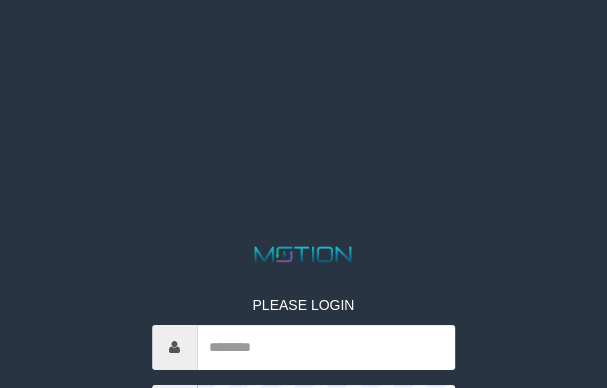 scroll, scrollTop: 0, scrollLeft: 0, axis: both 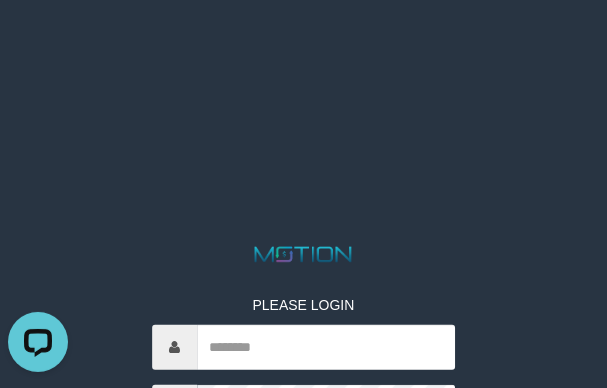 click on "PLEASE LOGIN
Whoops!  We has encountered some problem.
Your account is inactive, please contact your administrator.
*****
code © 2012-2018 dwg" at bounding box center [303, 25] 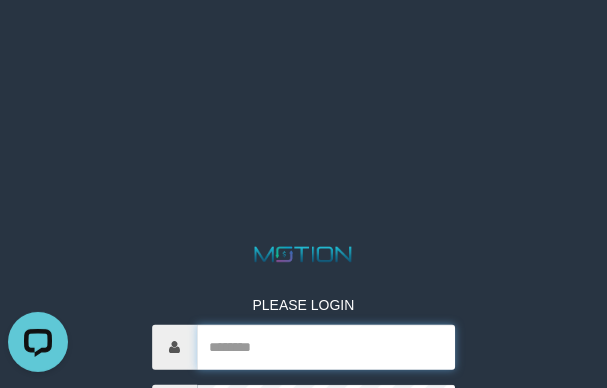 click at bounding box center (326, 347) 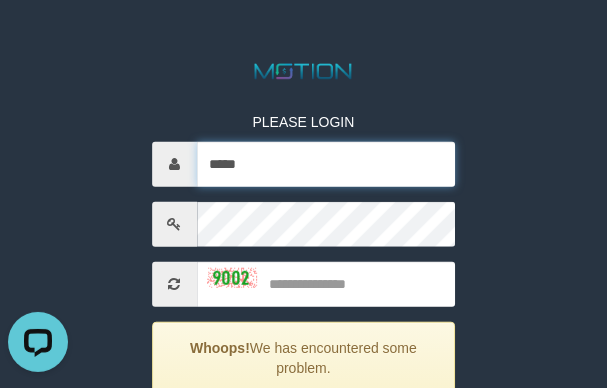 scroll, scrollTop: 200, scrollLeft: 0, axis: vertical 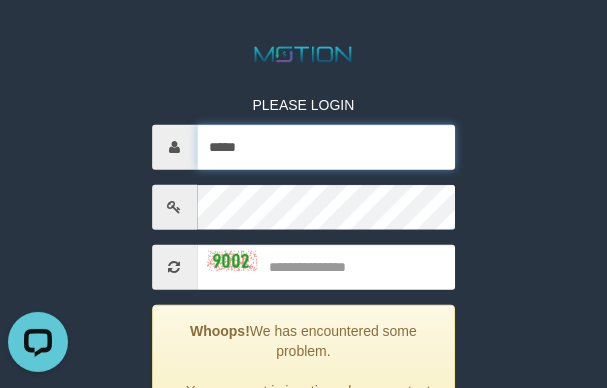 type on "*****" 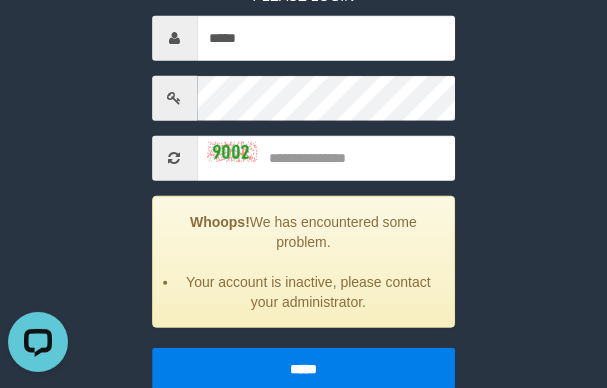 scroll, scrollTop: 338, scrollLeft: 0, axis: vertical 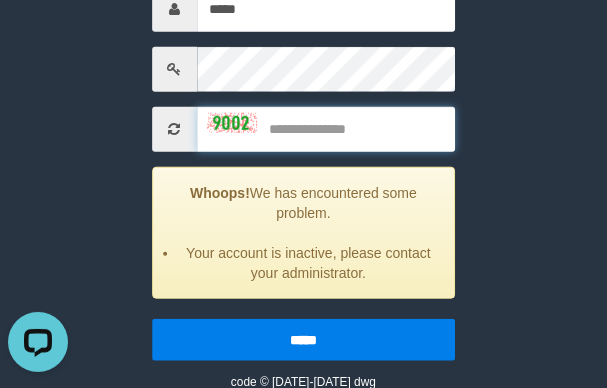 click at bounding box center (326, 129) 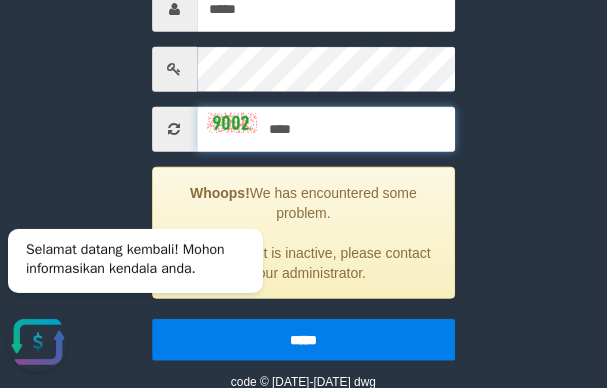 type on "****" 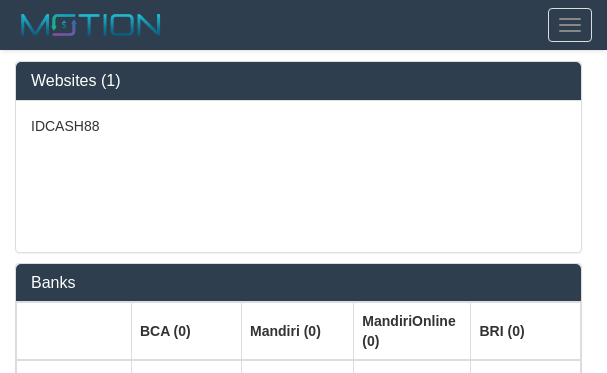 select on "***" 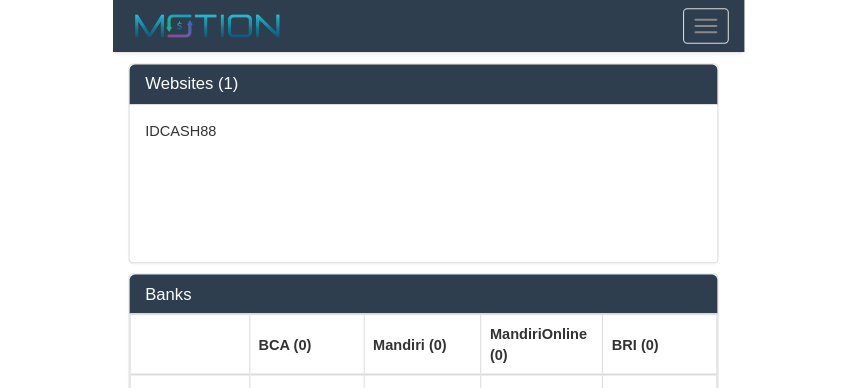 scroll, scrollTop: 0, scrollLeft: 0, axis: both 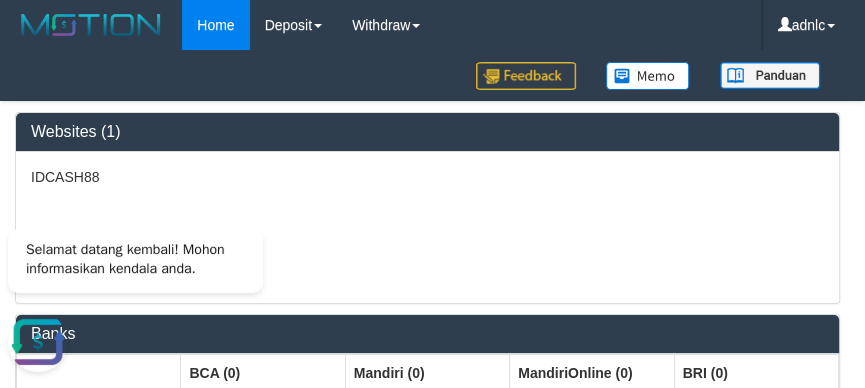click on "IDCASH88" at bounding box center [427, 227] 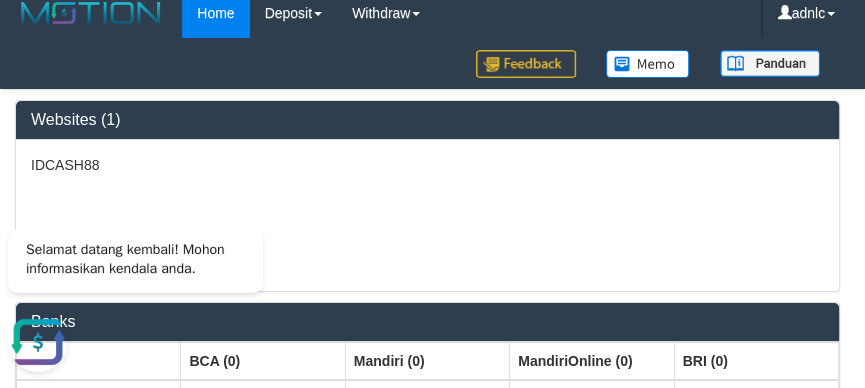 scroll, scrollTop: 0, scrollLeft: 0, axis: both 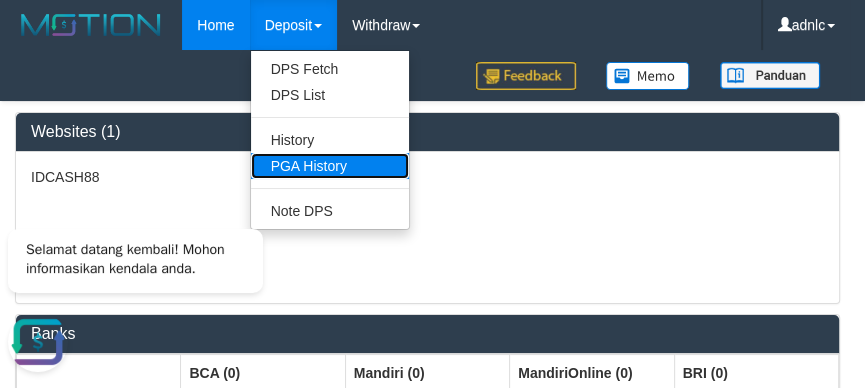click on "PGA History" at bounding box center (330, 166) 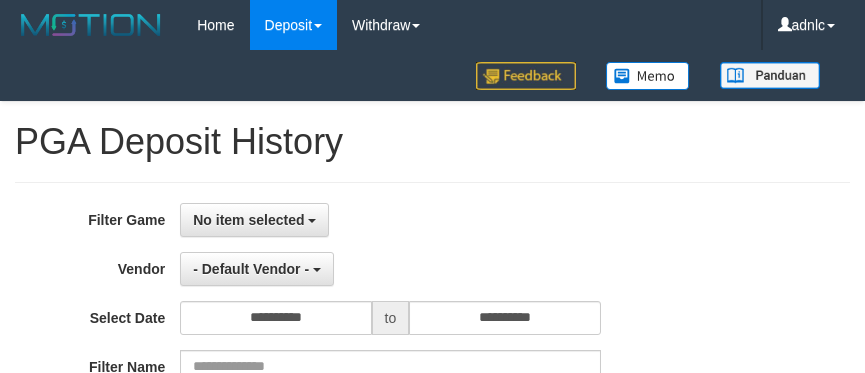 select 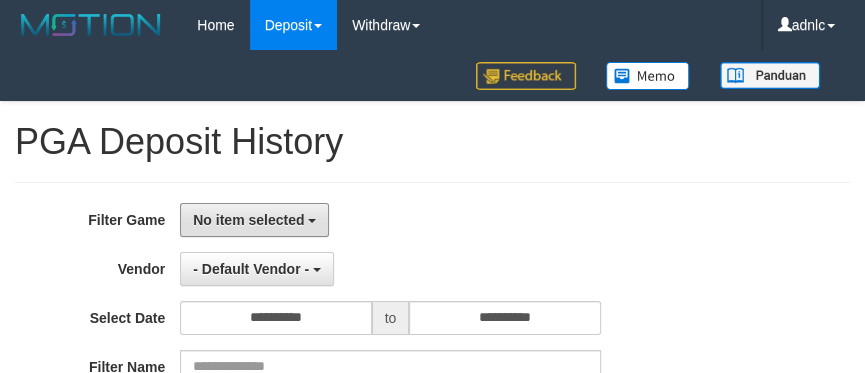 drag, startPoint x: 252, startPoint y: 233, endPoint x: 264, endPoint y: 236, distance: 12.369317 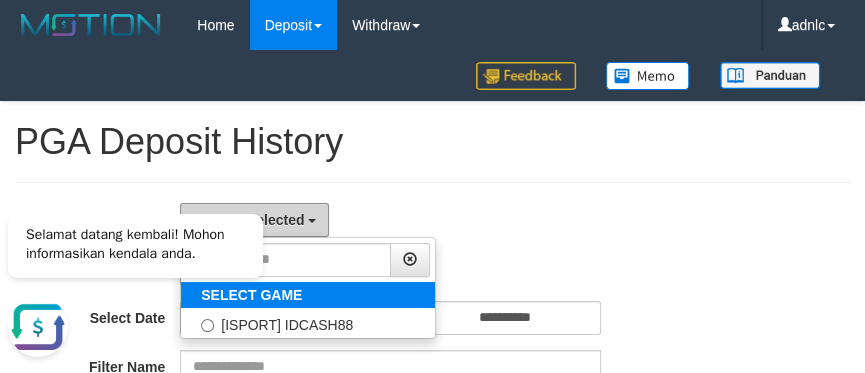 scroll, scrollTop: 0, scrollLeft: 0, axis: both 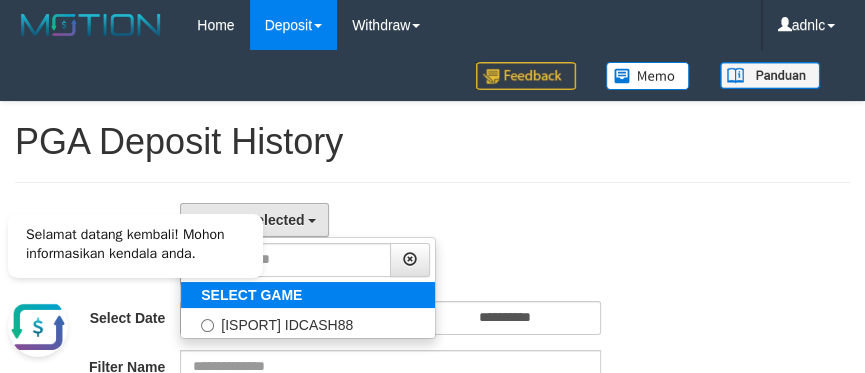 click at bounding box center [135, 327] 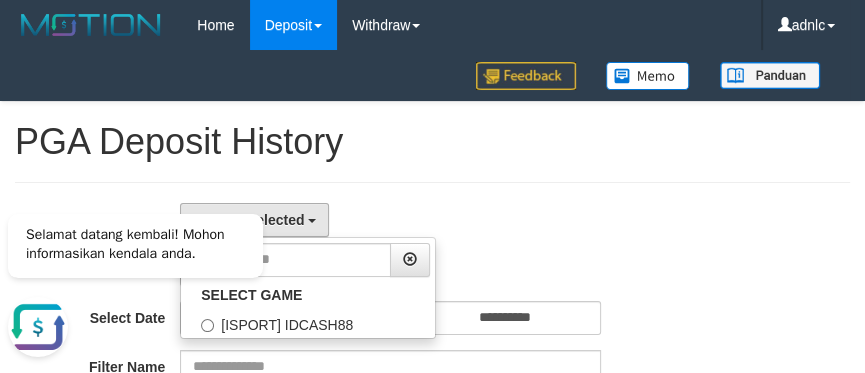 click on "Selamat datang kembali! Mohon informasikan kendala anda." at bounding box center (139, 275) 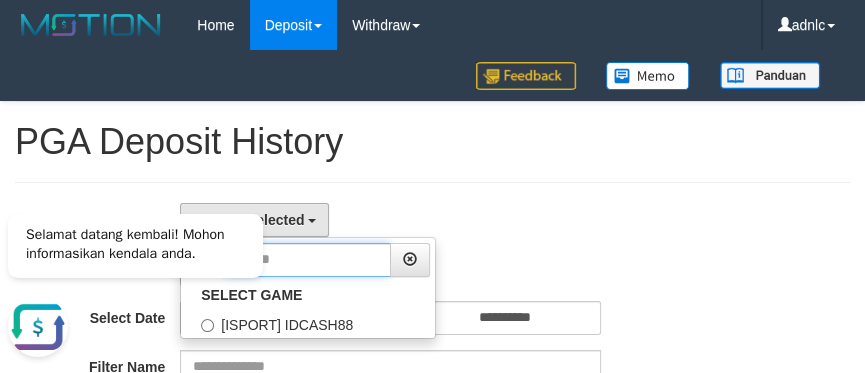 click at bounding box center (308, 260) 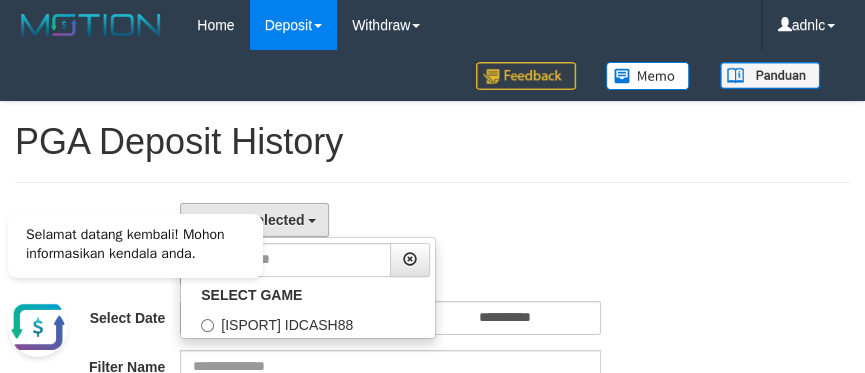 click at bounding box center (135, 327) 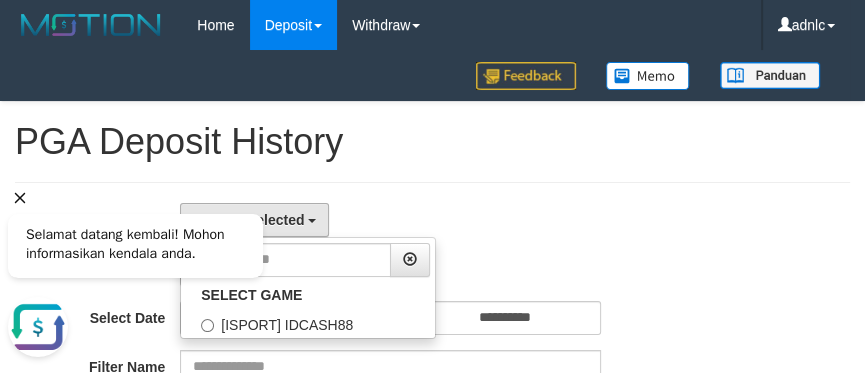 drag, startPoint x: 116, startPoint y: 248, endPoint x: 574, endPoint y: 402, distance: 483.1977 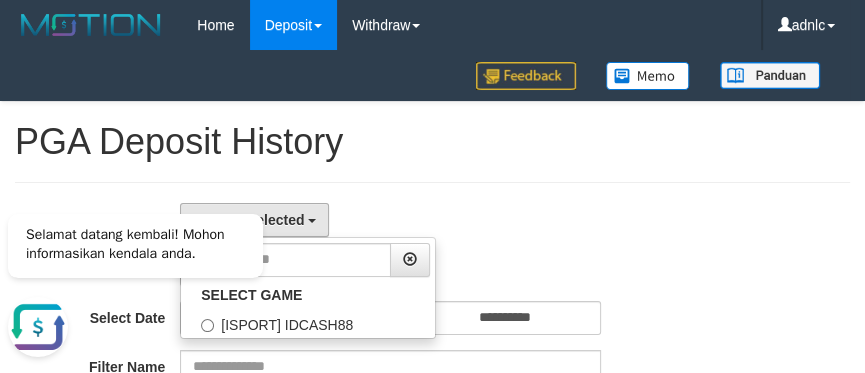 click at bounding box center [135, 327] 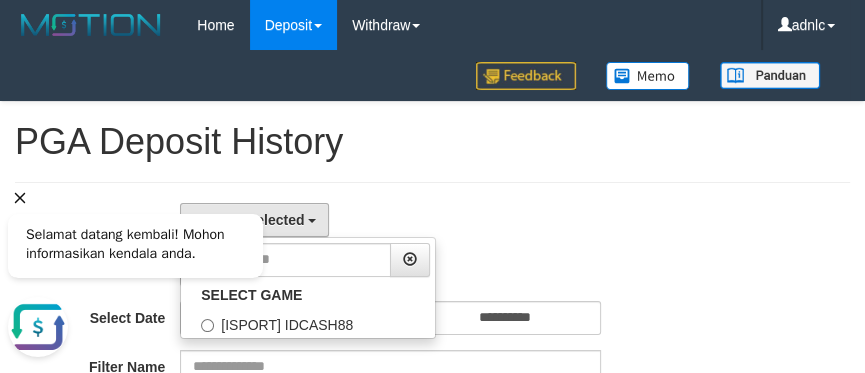 click 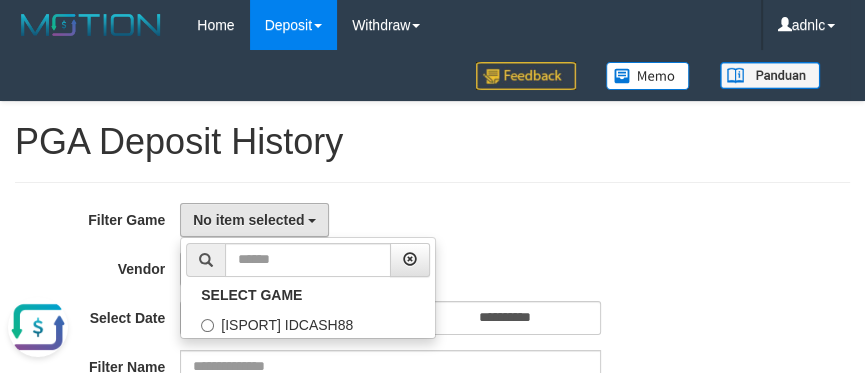 click at bounding box center (139, 275) 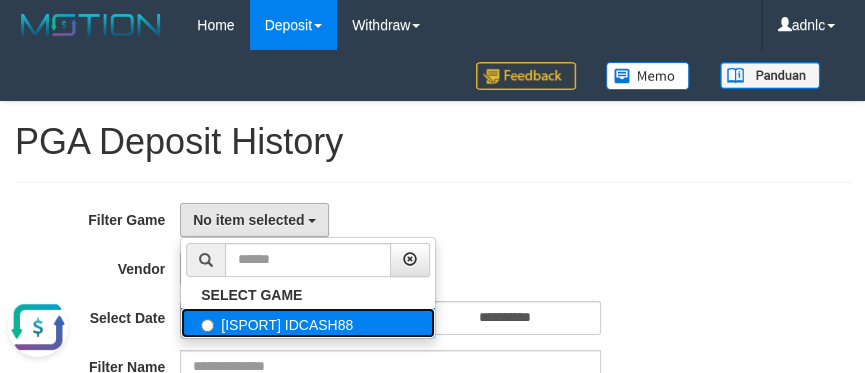 click on "[ISPORT] IDCASH88" at bounding box center [308, 323] 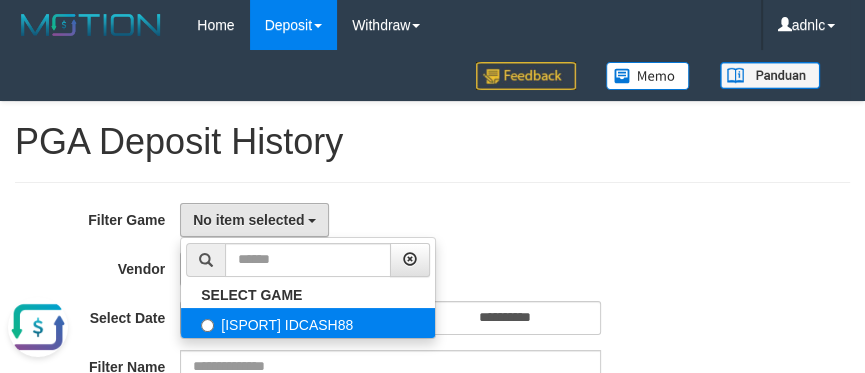 select on "***" 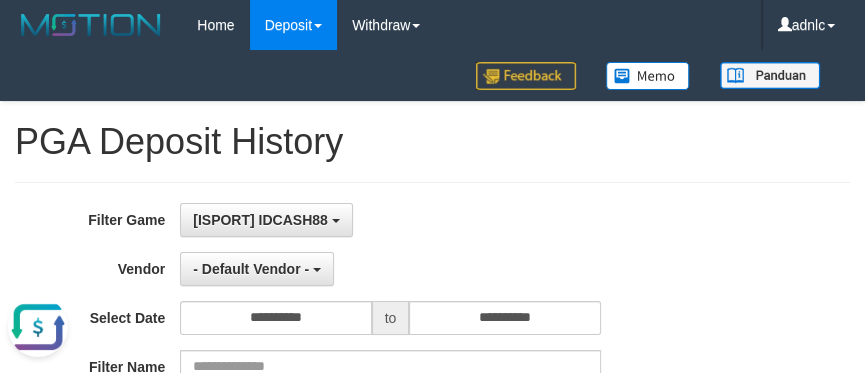 scroll, scrollTop: 17, scrollLeft: 0, axis: vertical 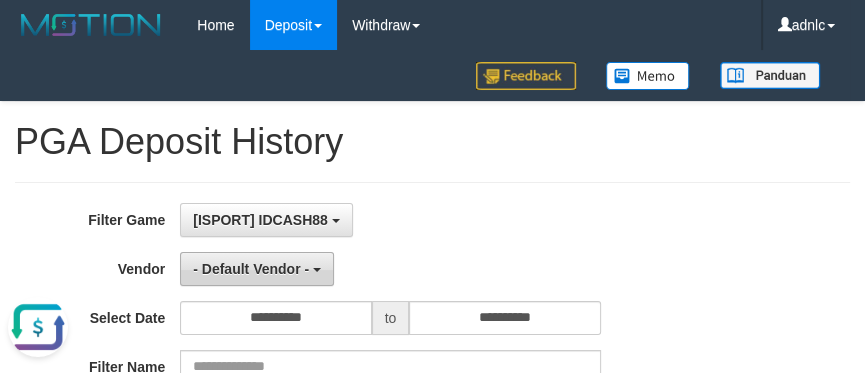 click on "- Default Vendor -" at bounding box center [251, 269] 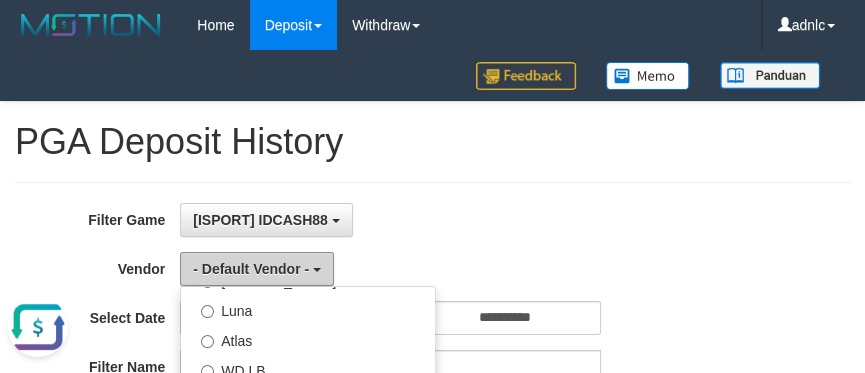 scroll, scrollTop: 100, scrollLeft: 0, axis: vertical 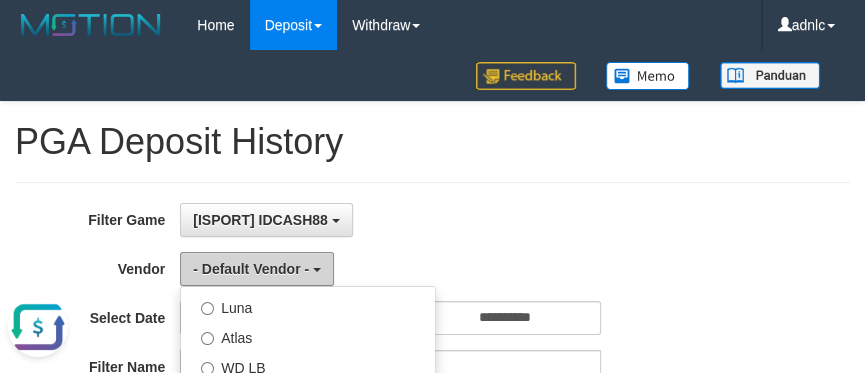type 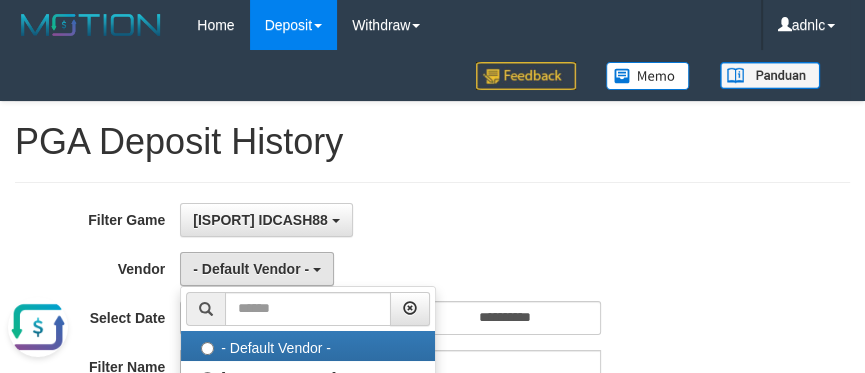 click on "**********" at bounding box center (360, 220) 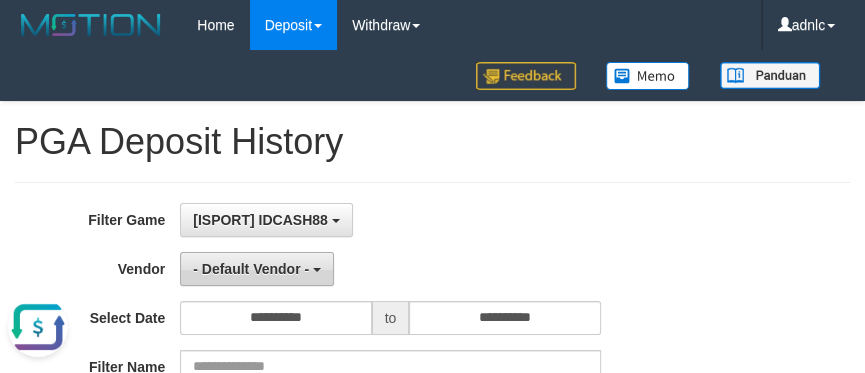 click on "- Default Vendor -" at bounding box center [257, 269] 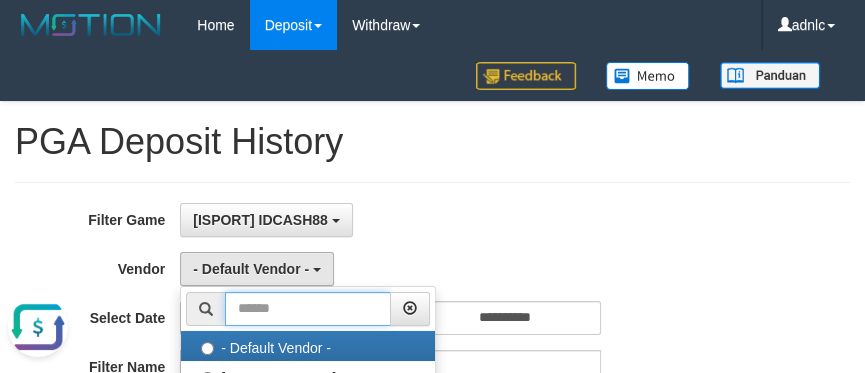 click at bounding box center (308, 309) 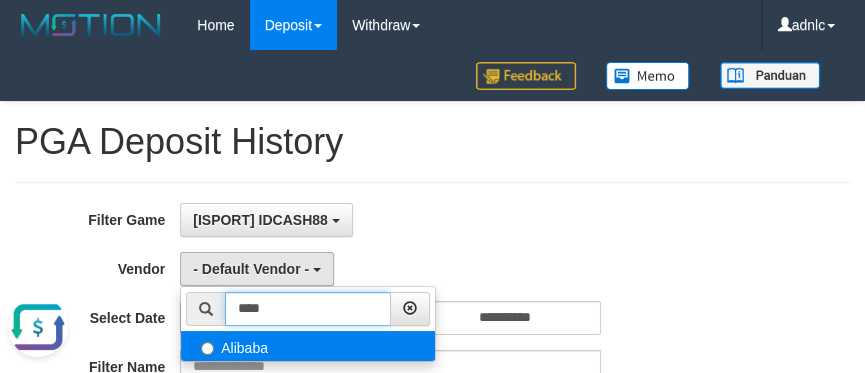 type on "****" 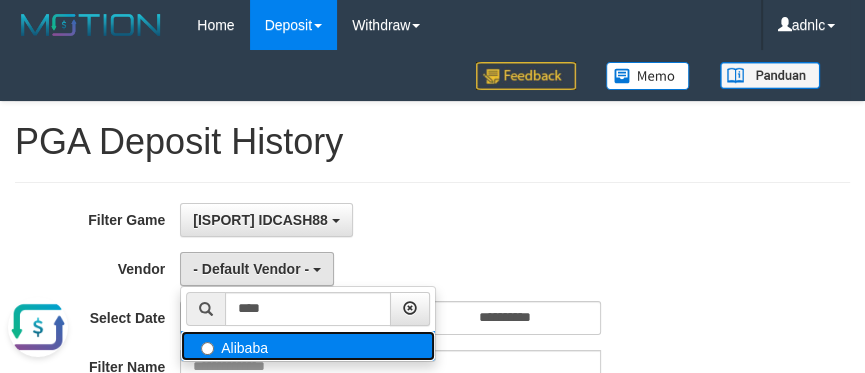 click on "Alibaba" at bounding box center [308, 346] 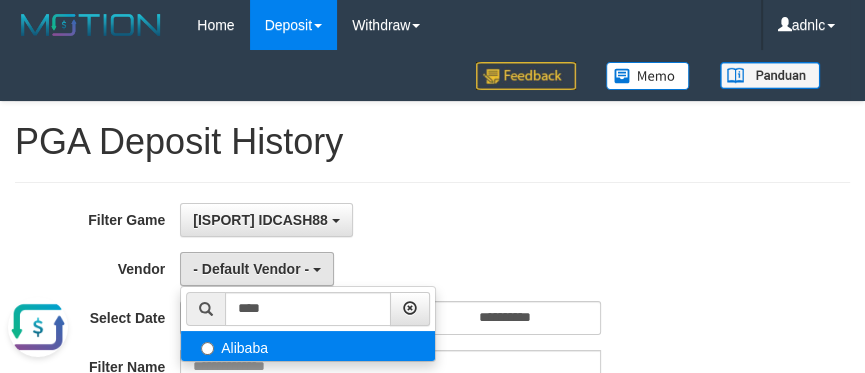 select on "**********" 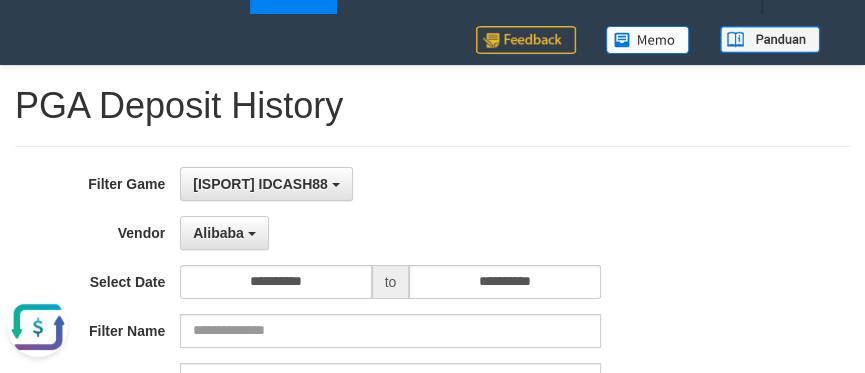 scroll, scrollTop: 100, scrollLeft: 0, axis: vertical 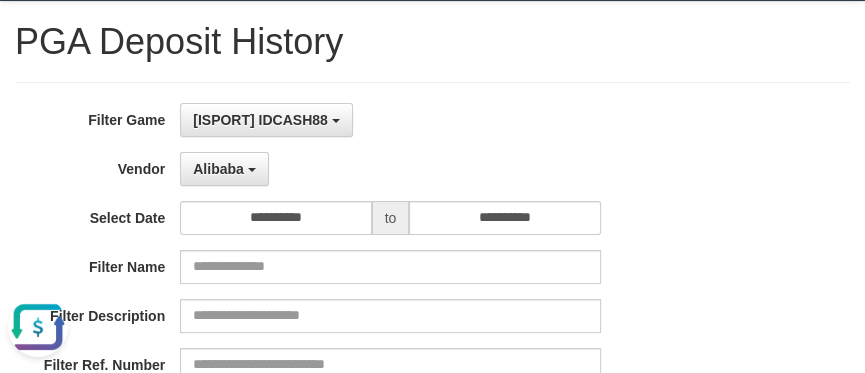 click on "**********" at bounding box center [432, 401] 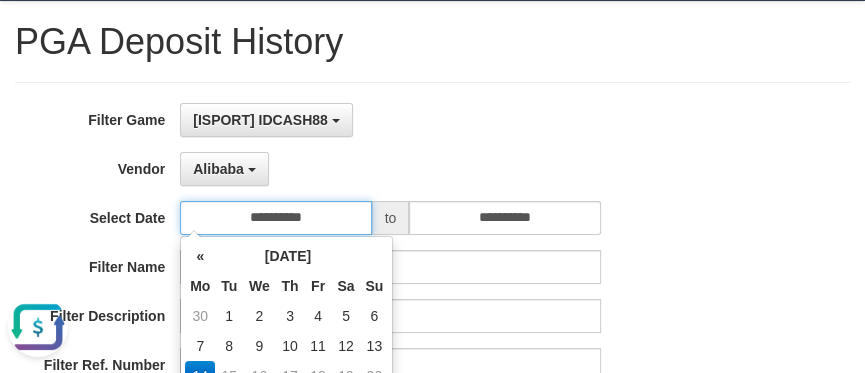 click on "**********" at bounding box center [275, 218] 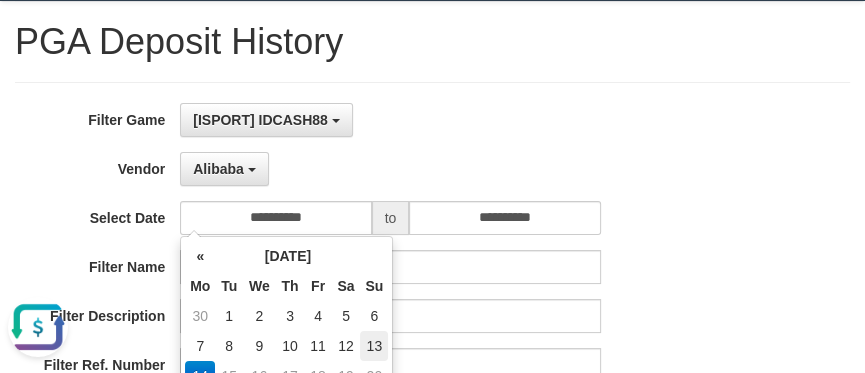 click on "13" at bounding box center [374, 346] 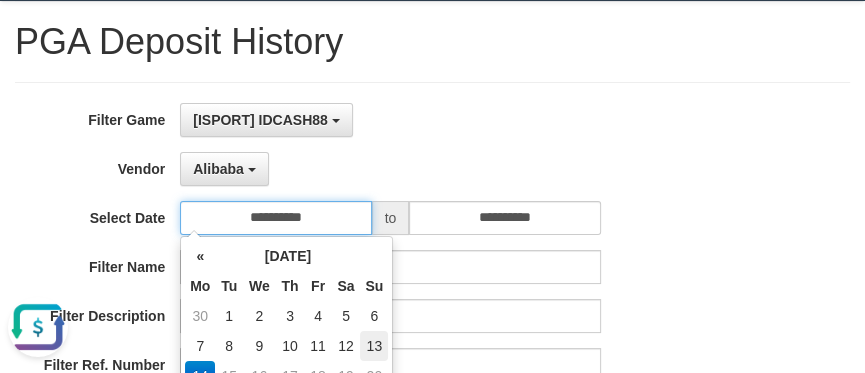 type on "**********" 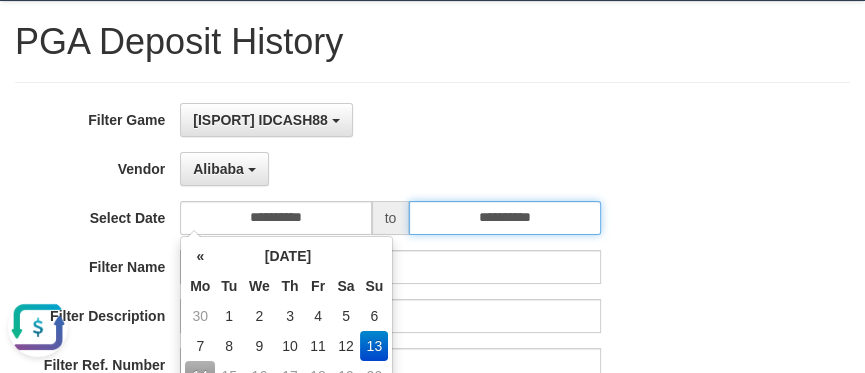 click on "**********" at bounding box center [504, 218] 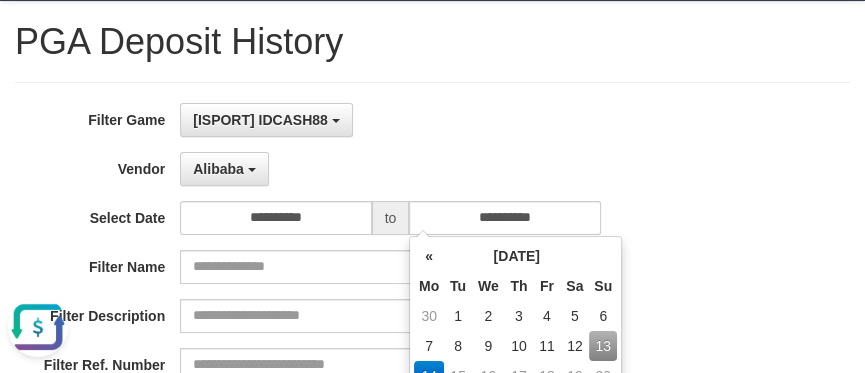 drag, startPoint x: 596, startPoint y: 334, endPoint x: 496, endPoint y: 292, distance: 108.461975 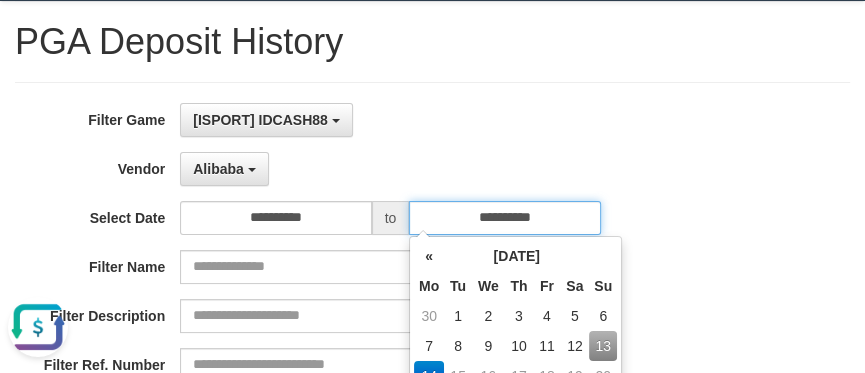 type on "**********" 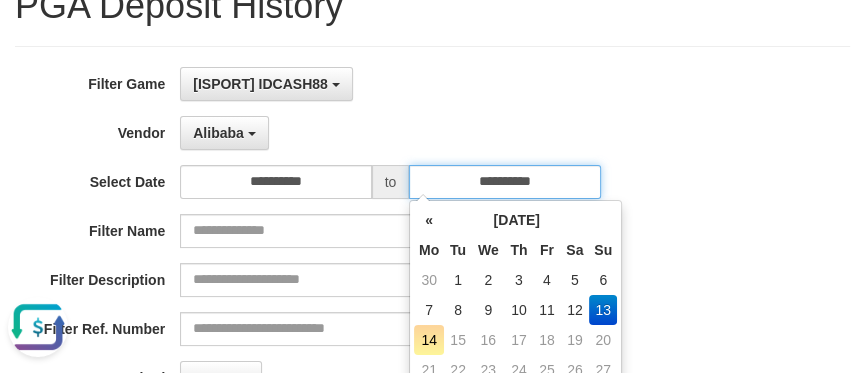 scroll, scrollTop: 200, scrollLeft: 0, axis: vertical 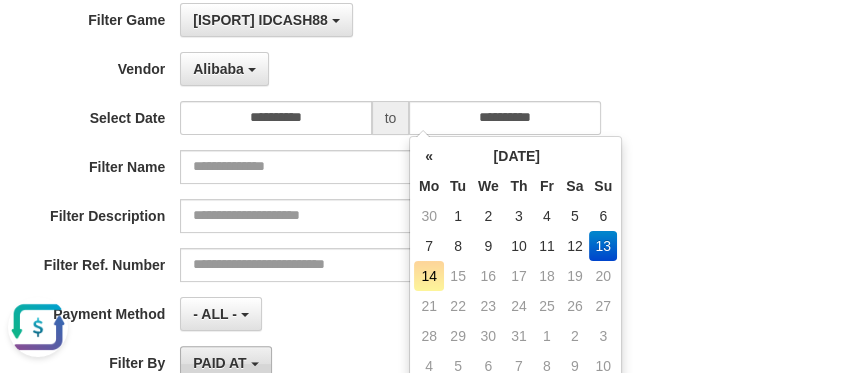 click on "PAID AT" at bounding box center (219, 363) 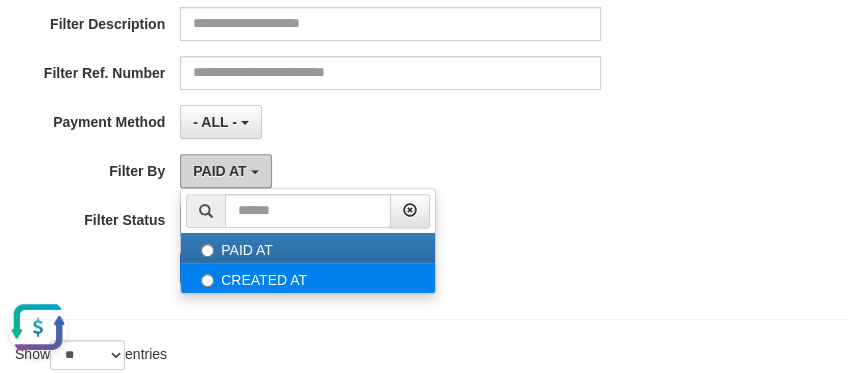 scroll, scrollTop: 400, scrollLeft: 0, axis: vertical 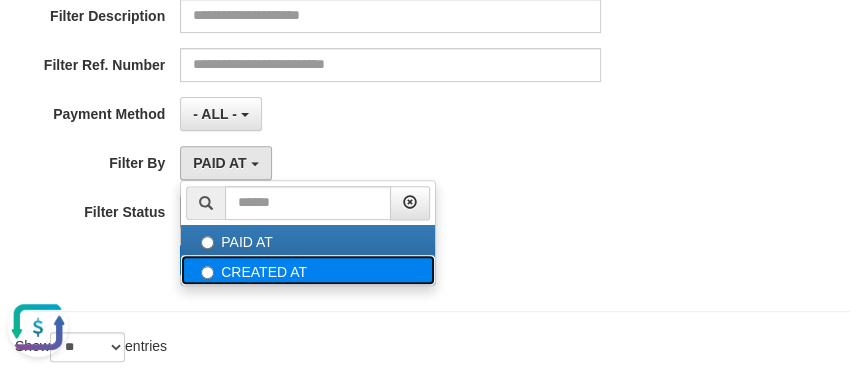 click on "CREATED AT" at bounding box center [308, 270] 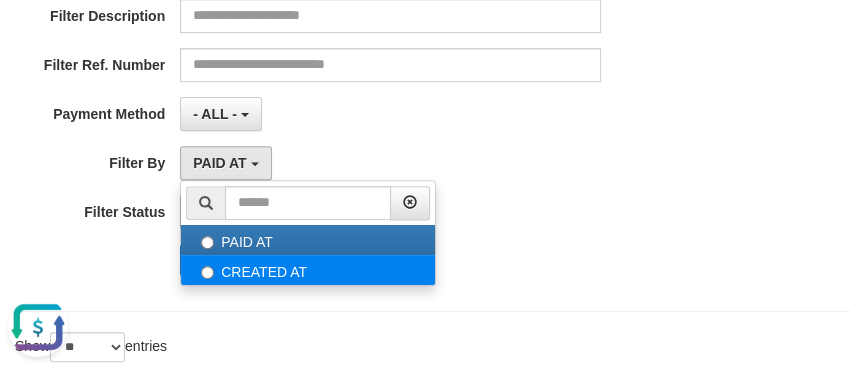select on "*" 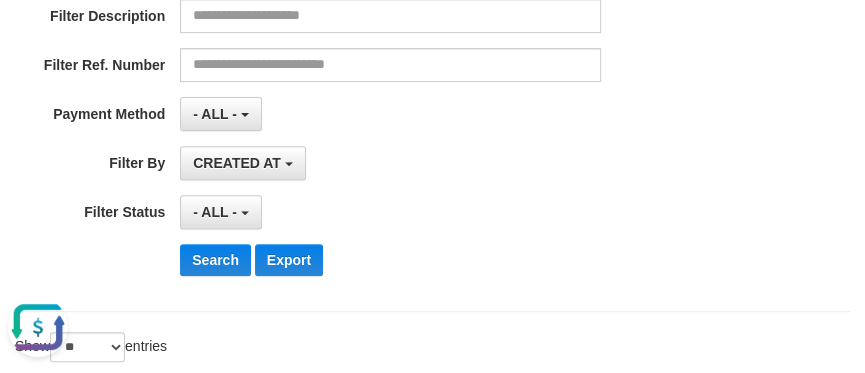 click on "**********" at bounding box center (432, 47) 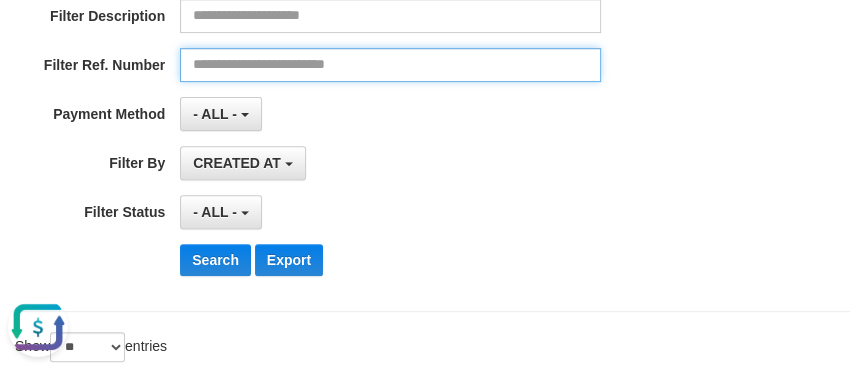 click at bounding box center [390, 65] 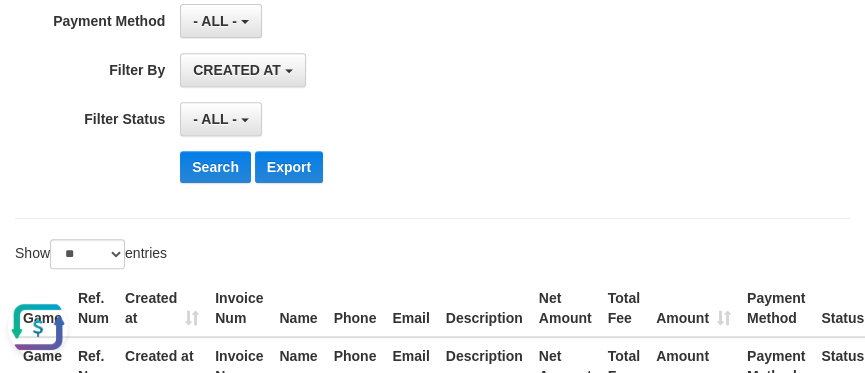 scroll, scrollTop: 500, scrollLeft: 0, axis: vertical 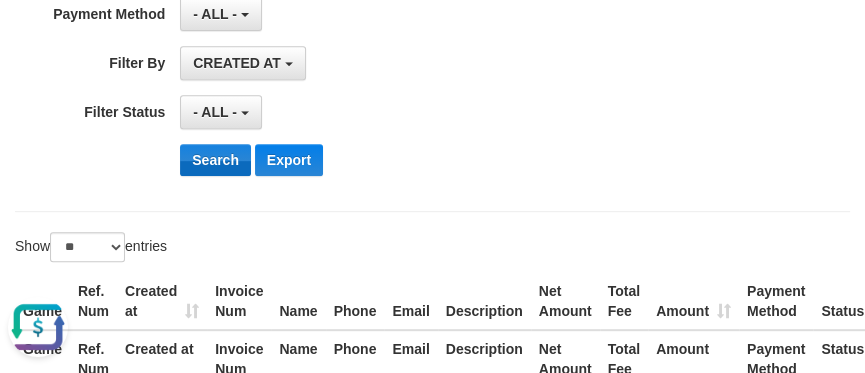 type on "**********" 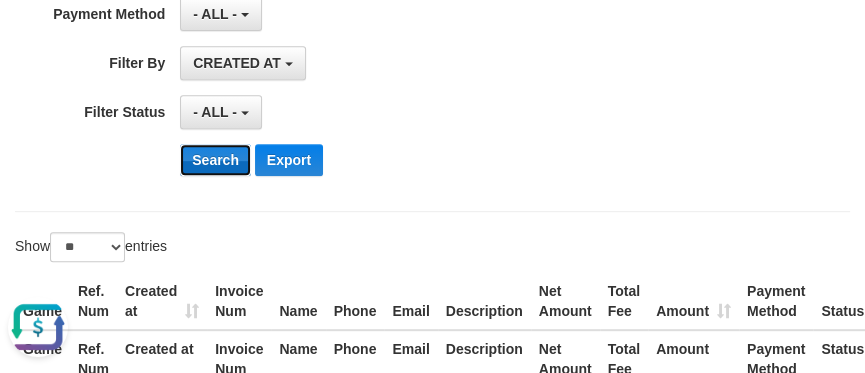 click on "Search" at bounding box center (215, 160) 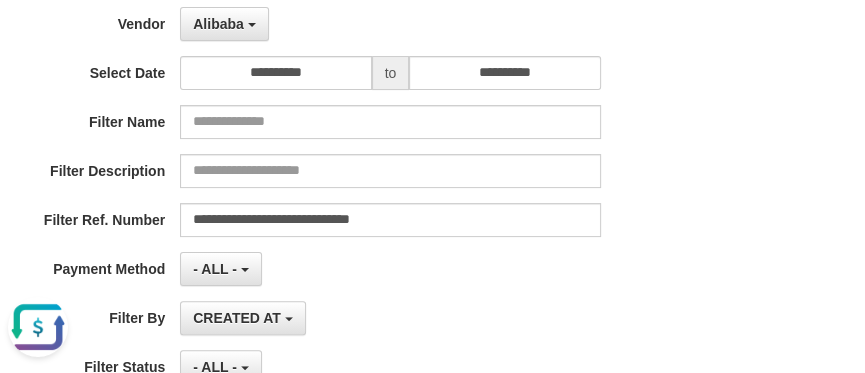 scroll, scrollTop: 200, scrollLeft: 0, axis: vertical 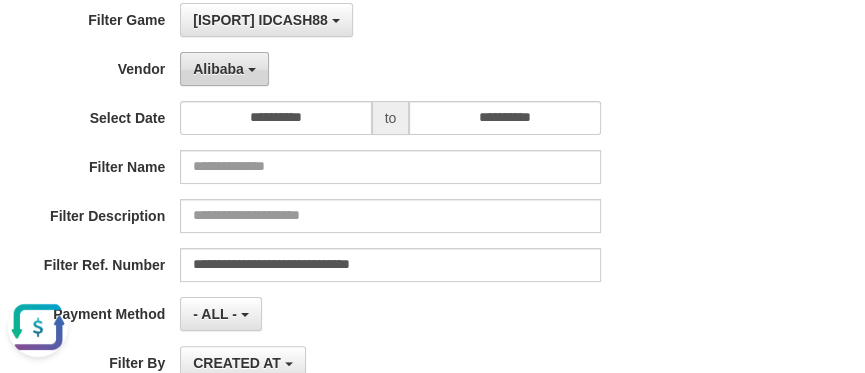 click on "Alibaba" at bounding box center (218, 69) 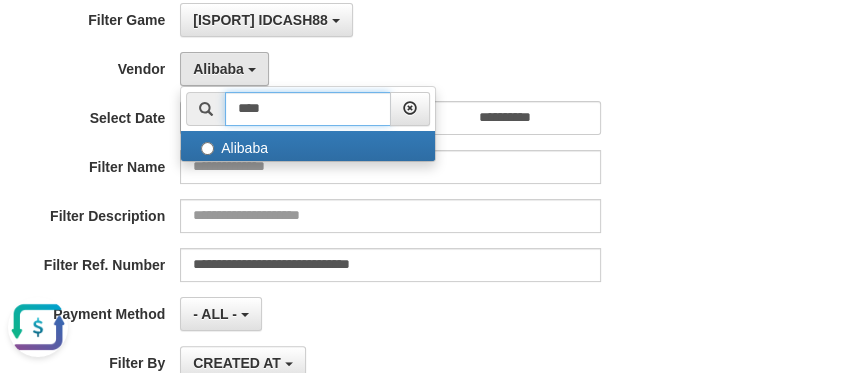 click on "****" at bounding box center [308, 109] 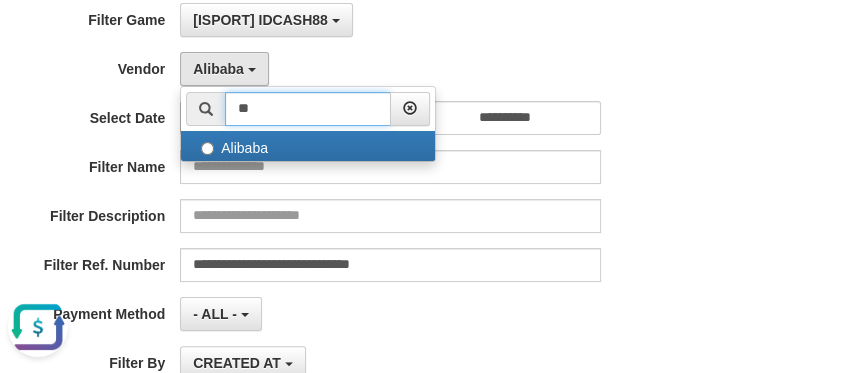 type on "*" 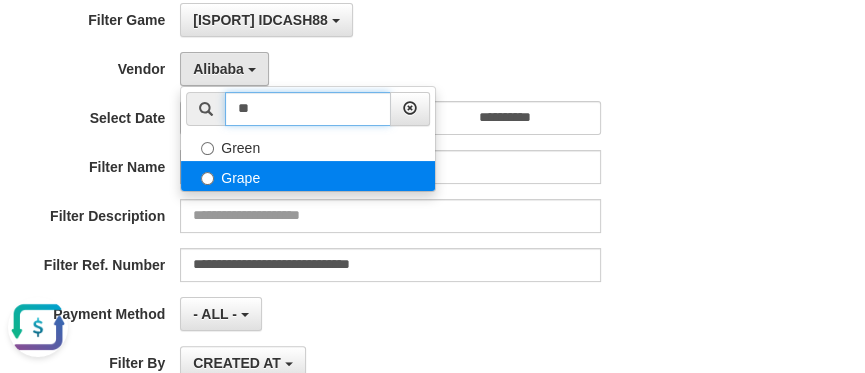 type on "**" 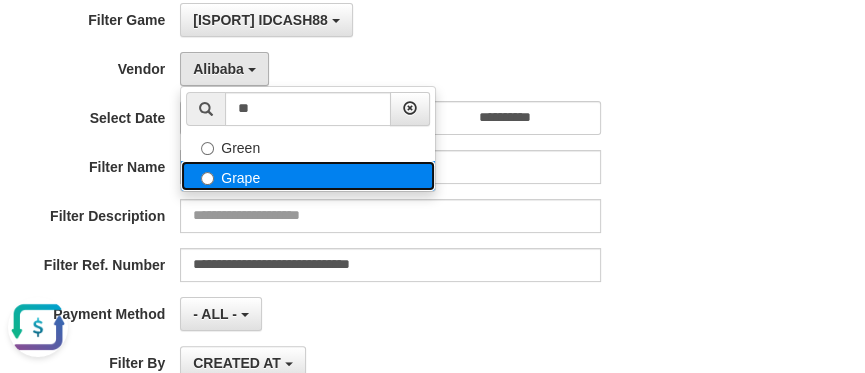click on "Grape" at bounding box center [308, 176] 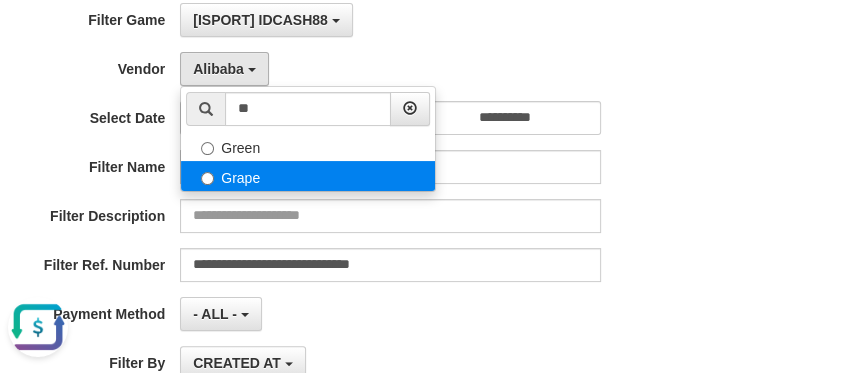 select on "**********" 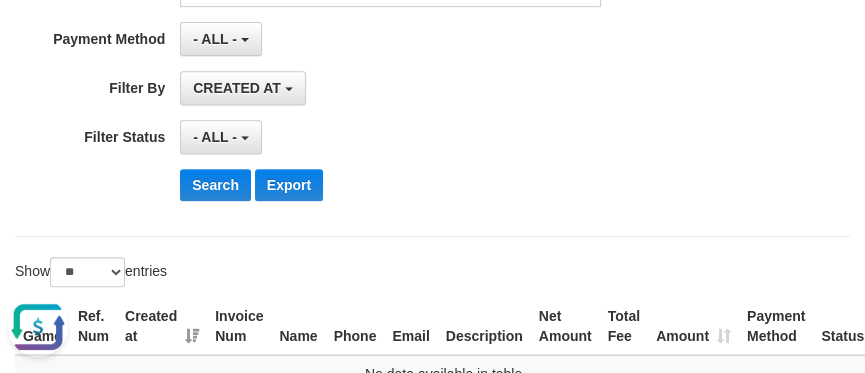 scroll, scrollTop: 500, scrollLeft: 0, axis: vertical 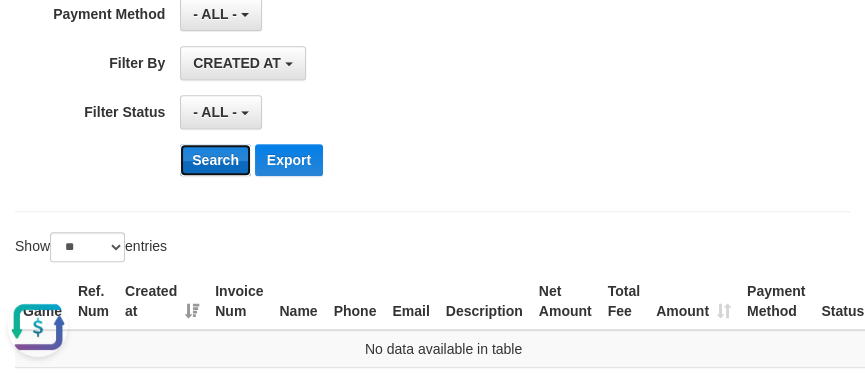 click on "Search" at bounding box center [215, 160] 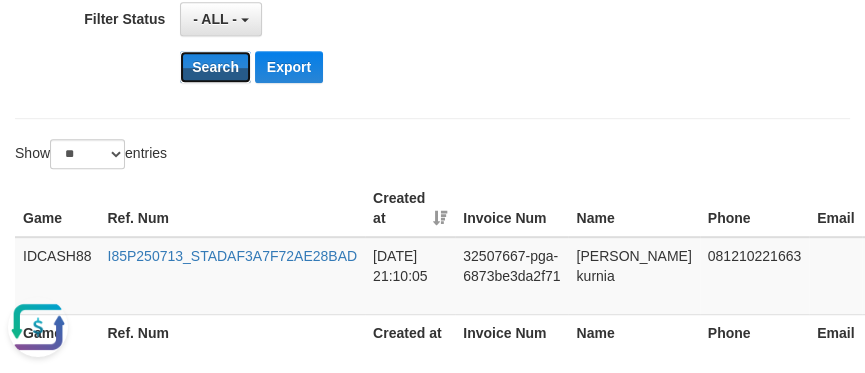 scroll, scrollTop: 600, scrollLeft: 0, axis: vertical 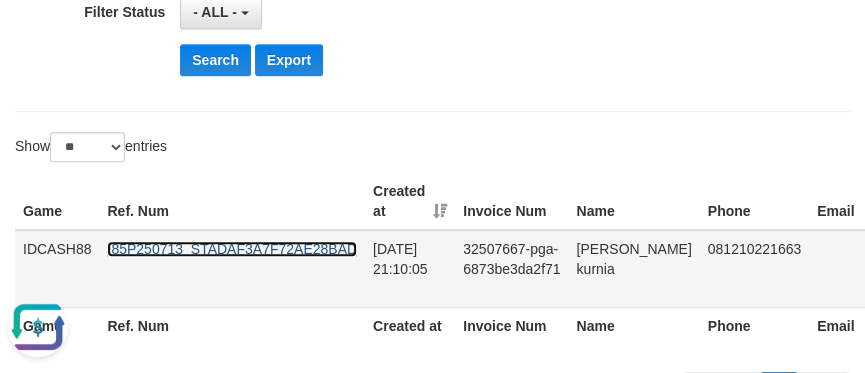 click on "I85P250713_STADAF3A7F72AE28BAD" at bounding box center [232, 249] 